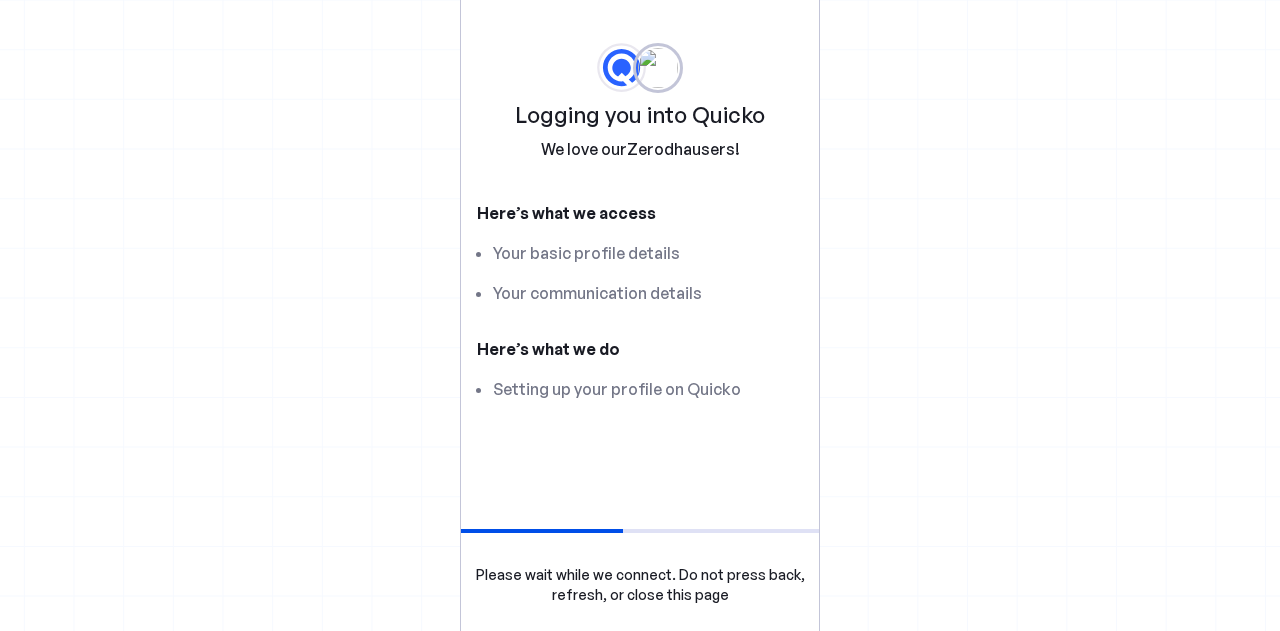 scroll, scrollTop: 0, scrollLeft: 0, axis: both 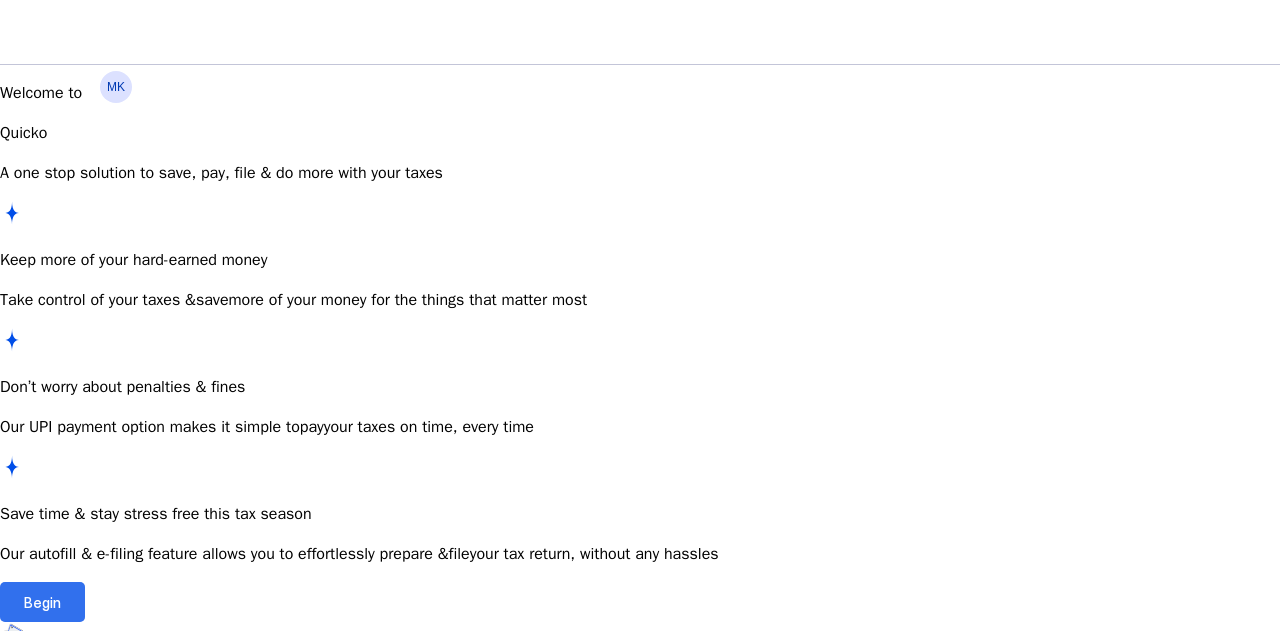 click at bounding box center (42, 602) 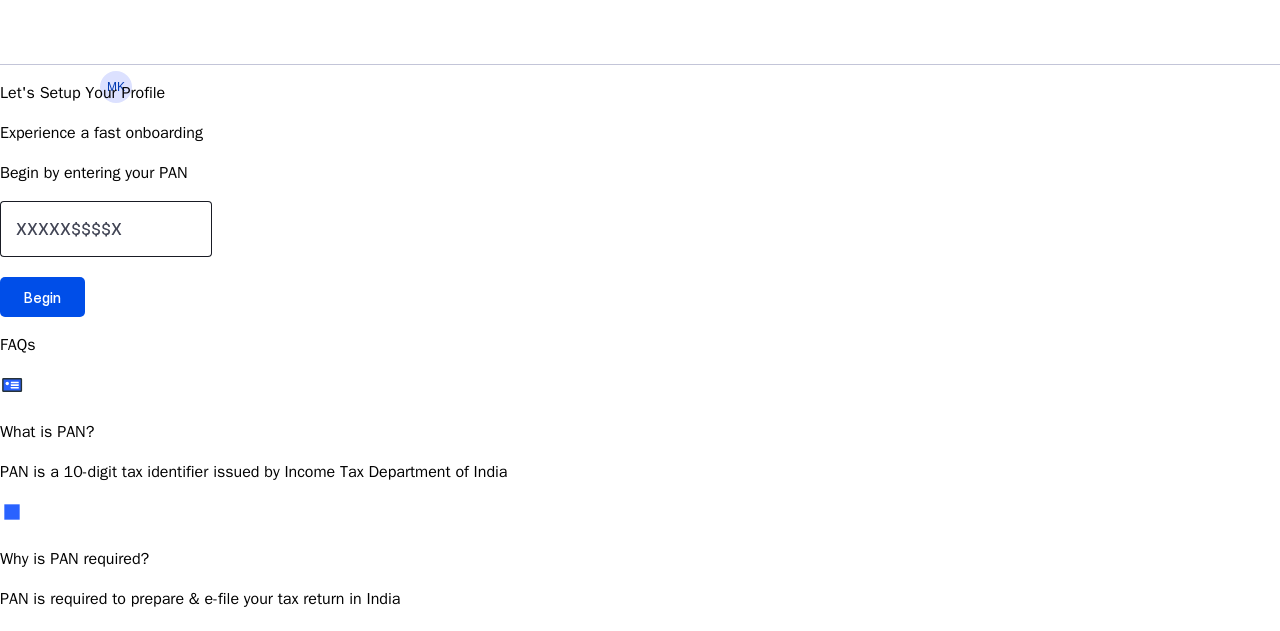 click at bounding box center (106, 229) 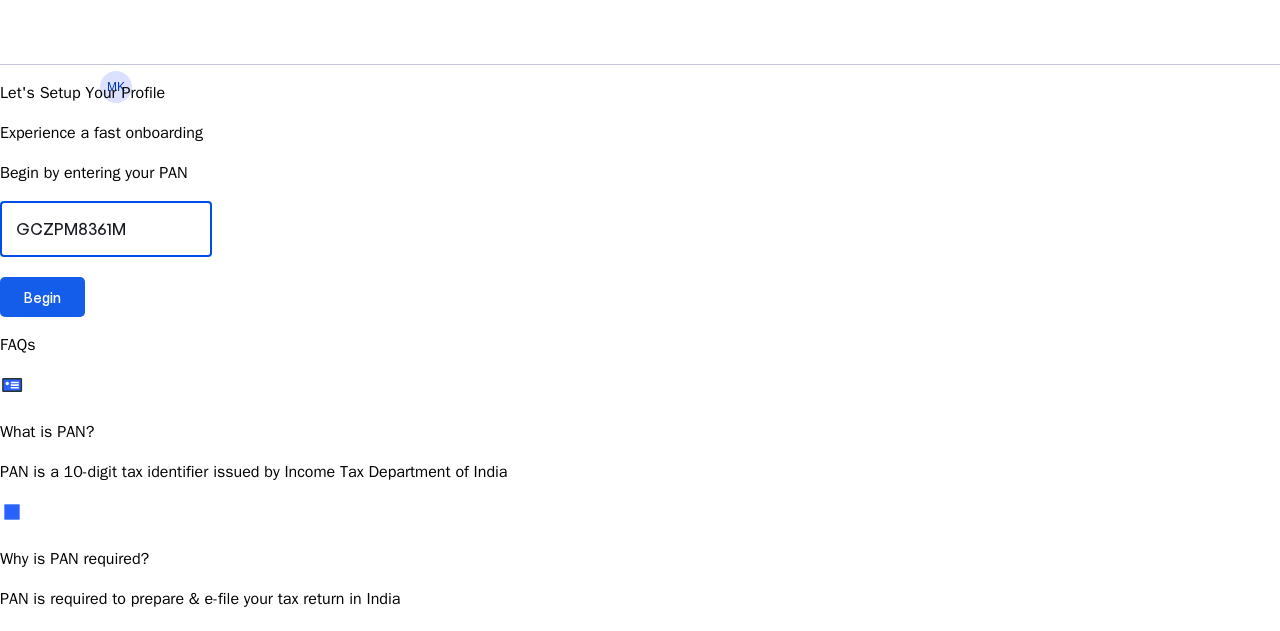type on "GCZPM8361M" 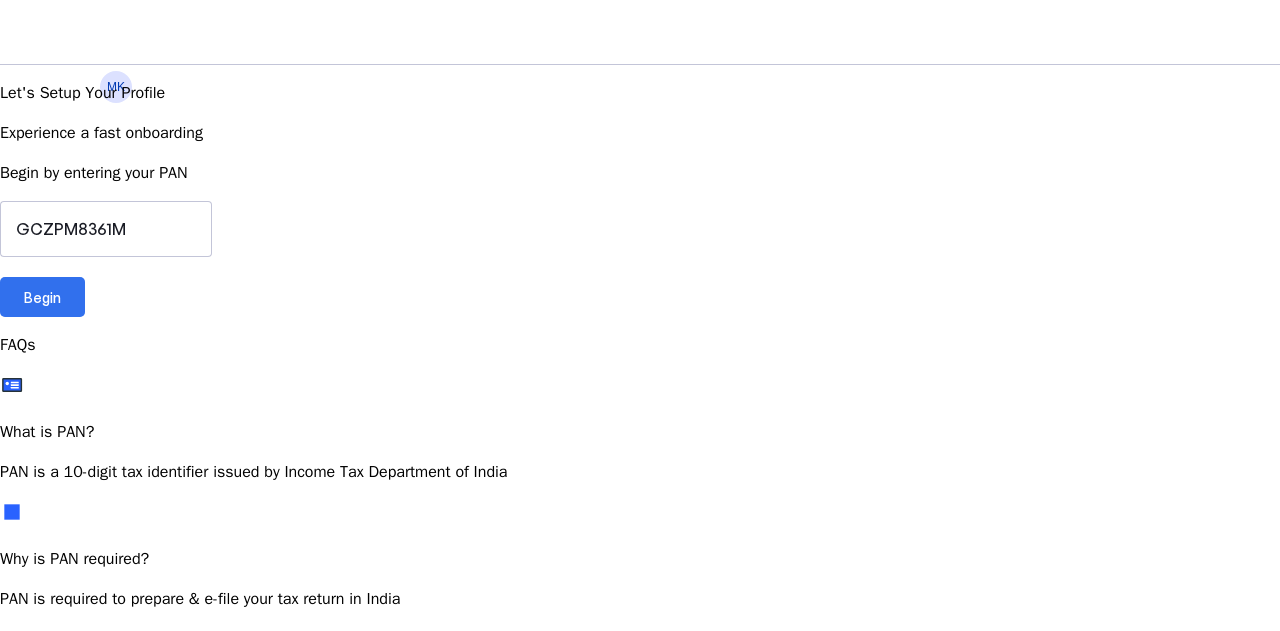 click at bounding box center [42, 297] 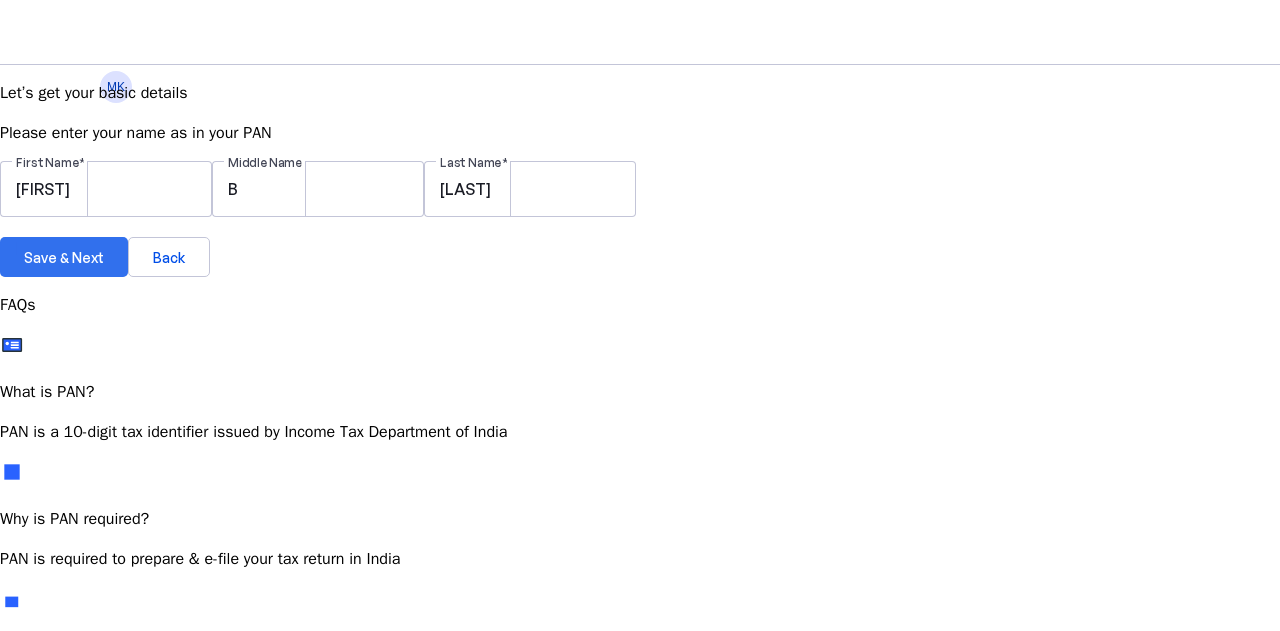 click on "Save & Next" at bounding box center [64, 257] 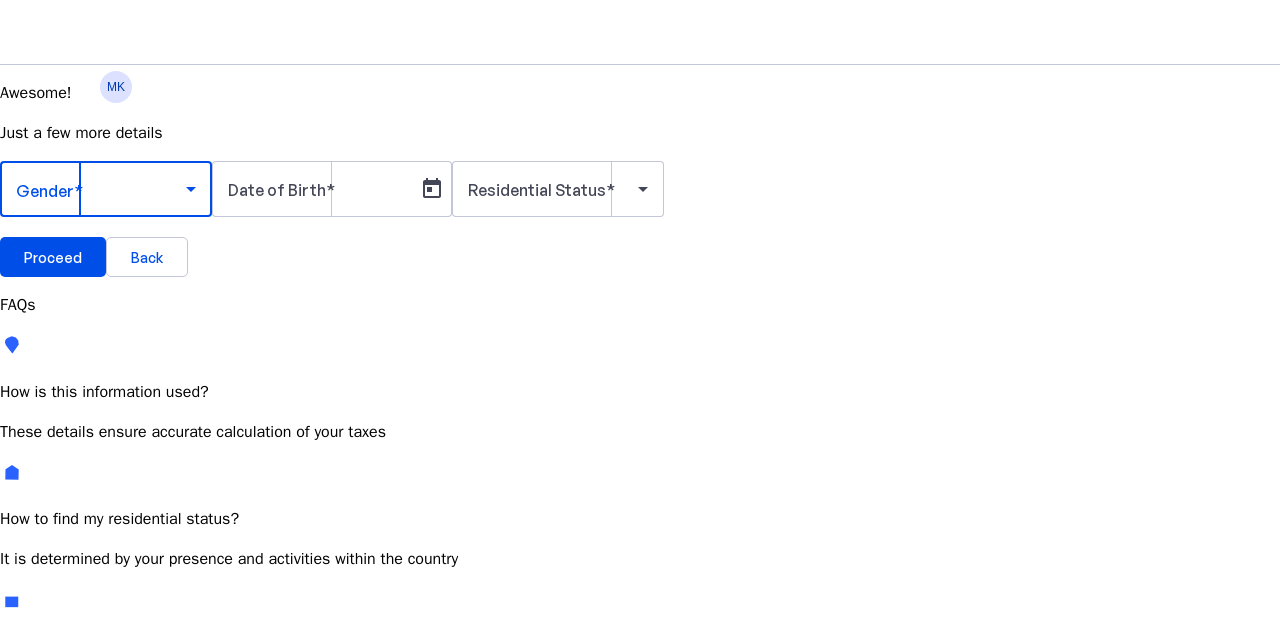 click at bounding box center (101, 189) 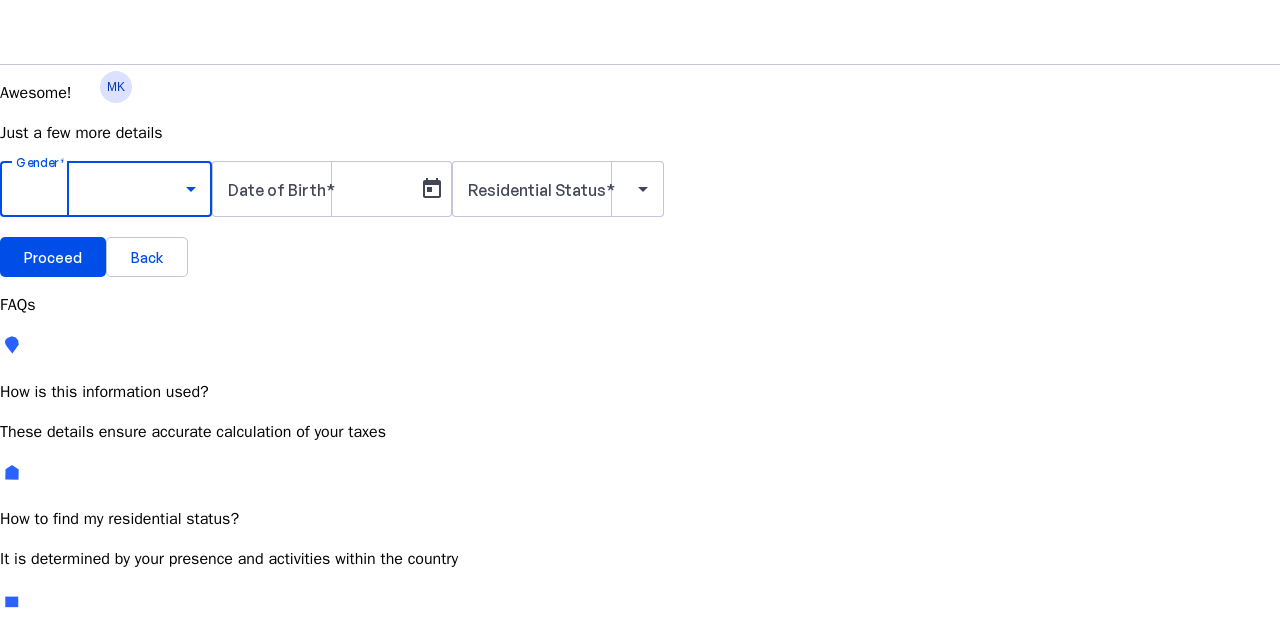click on "Male" at bounding box center [154, 746] 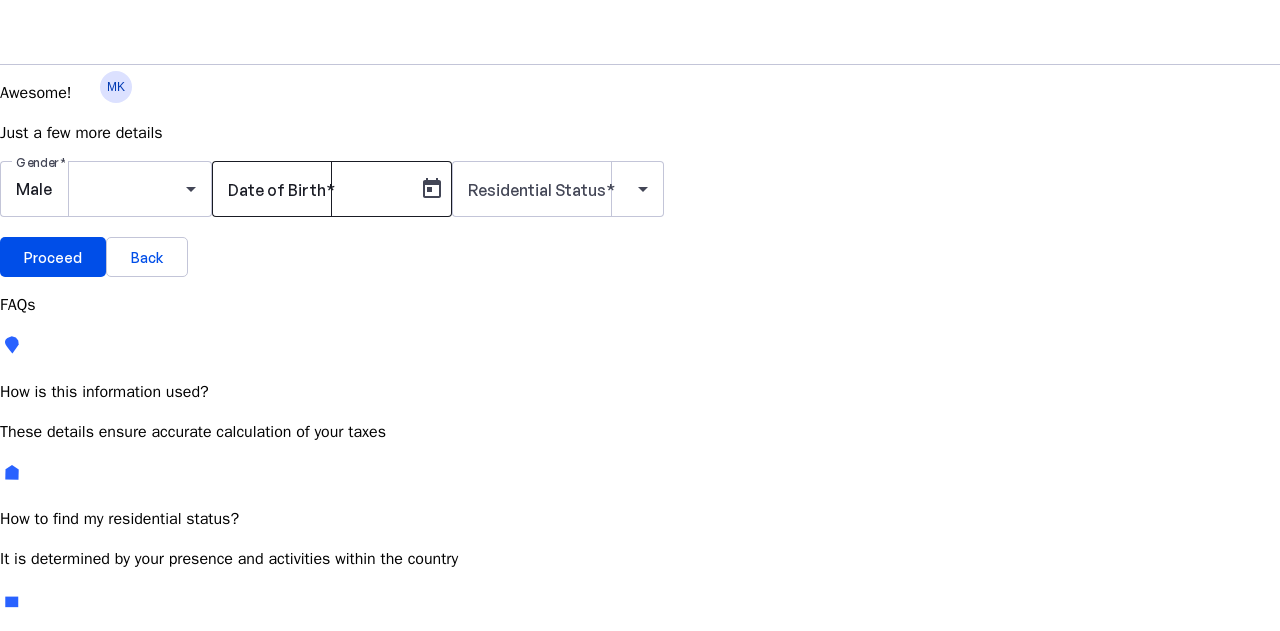 click on "Date of Birth" at bounding box center [277, 190] 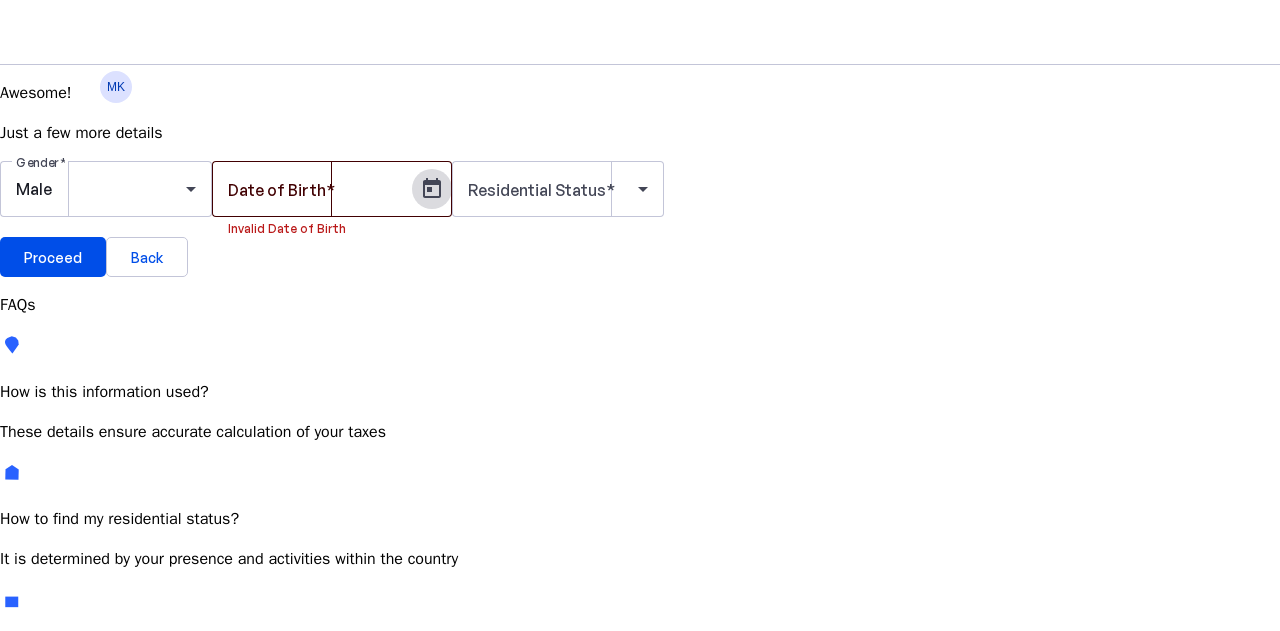 click at bounding box center (432, 189) 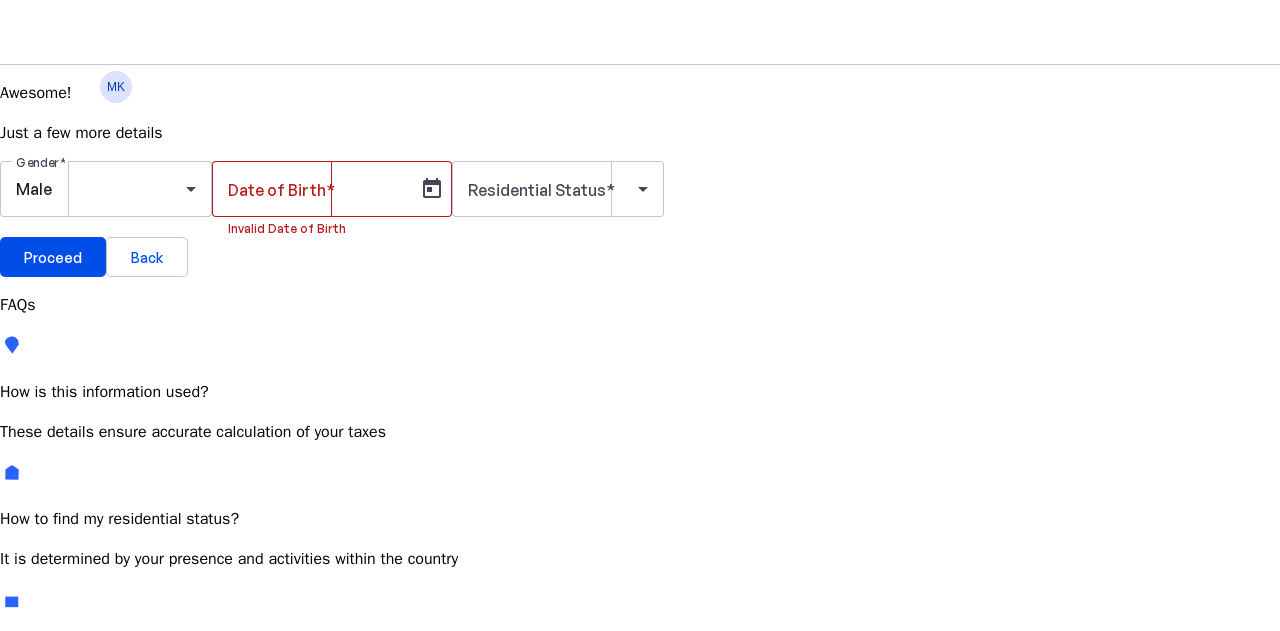 click on "JUL 2025" at bounding box center [124, 756] 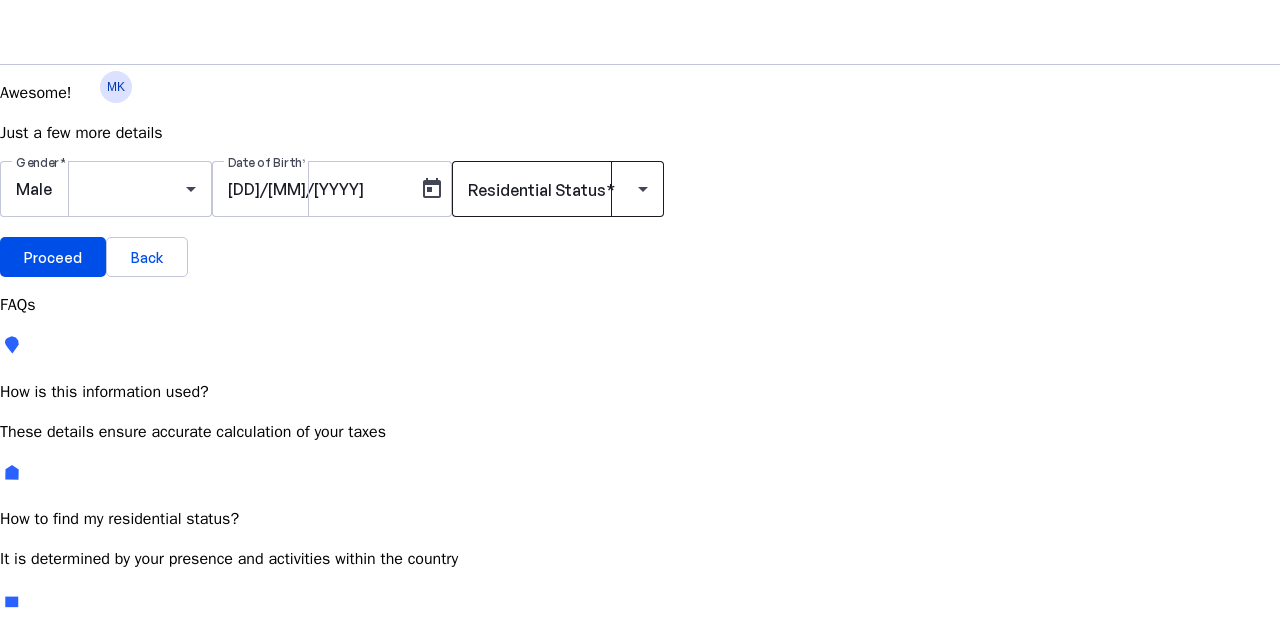 click on "Residential Status" at bounding box center [537, 190] 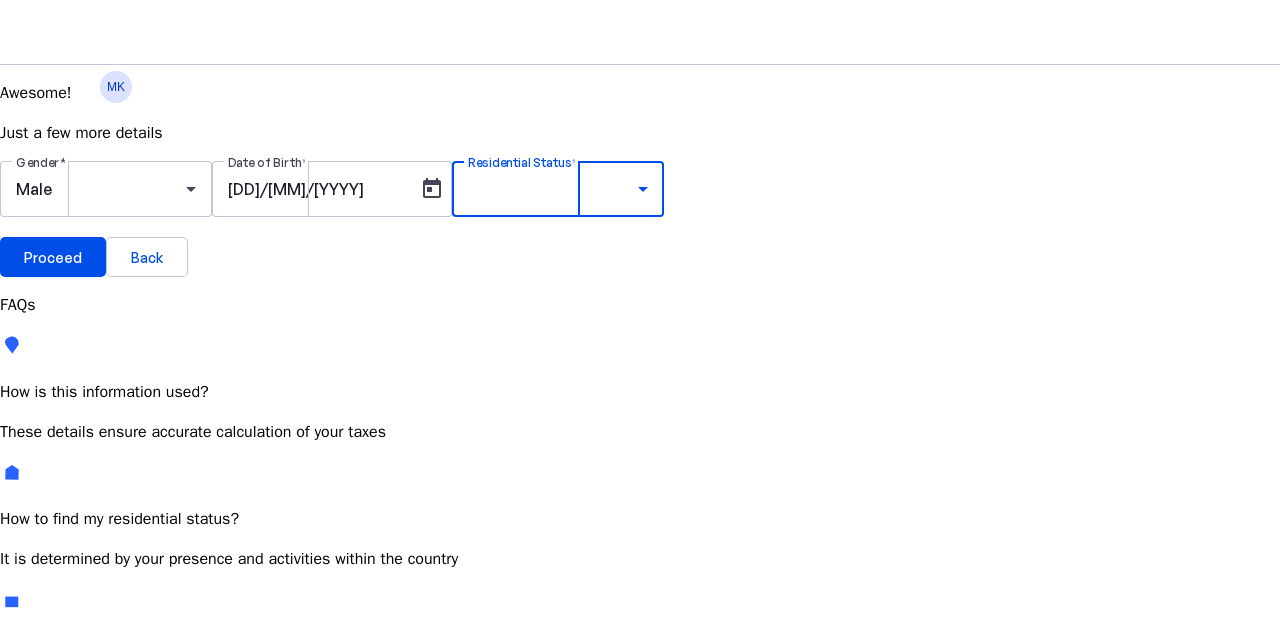 click on "Resident Most Common" at bounding box center (72, 766) 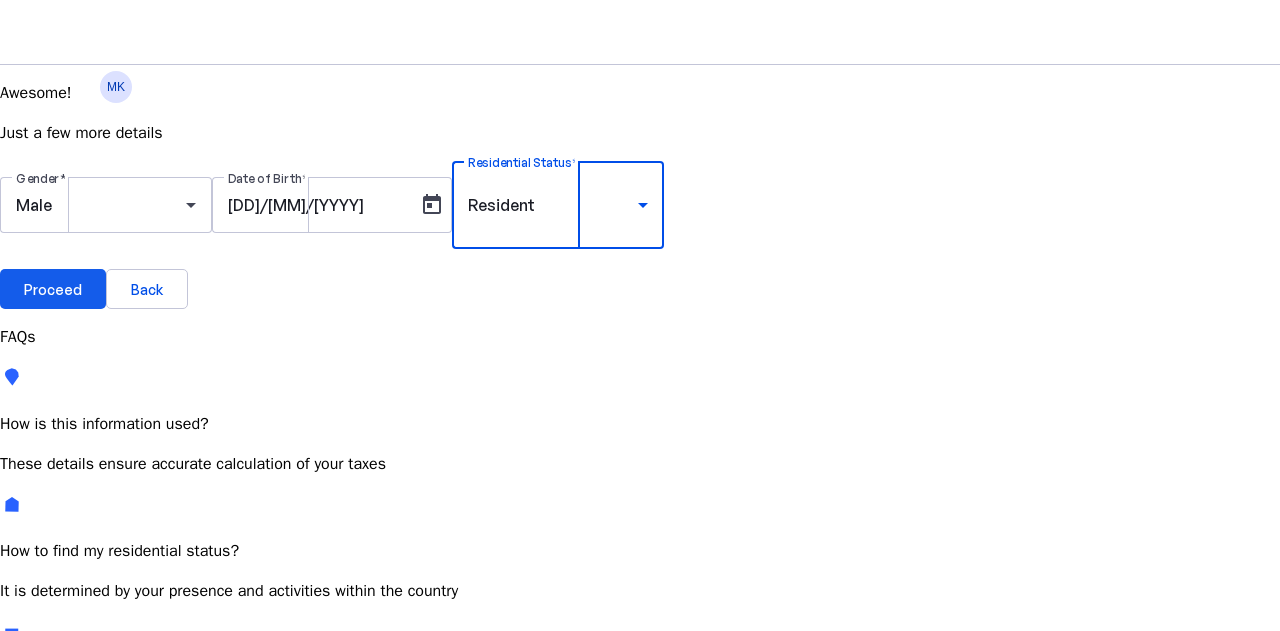 click at bounding box center (53, 289) 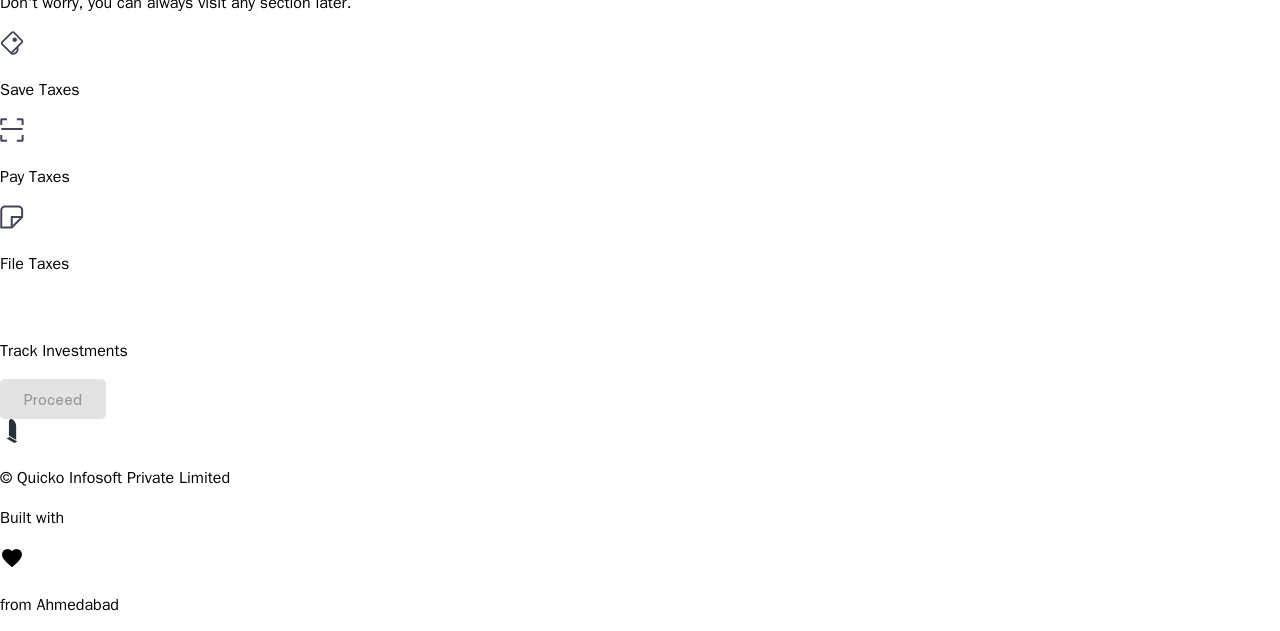 scroll, scrollTop: 100, scrollLeft: 0, axis: vertical 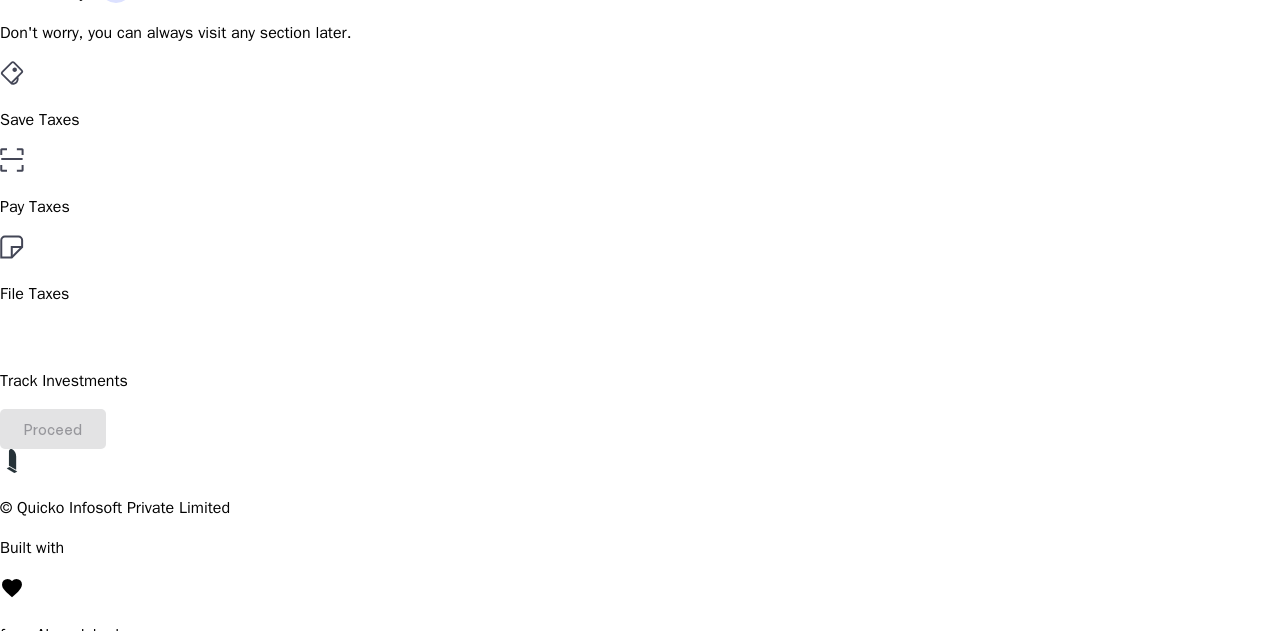 click on "Save Taxes" at bounding box center (640, 96) 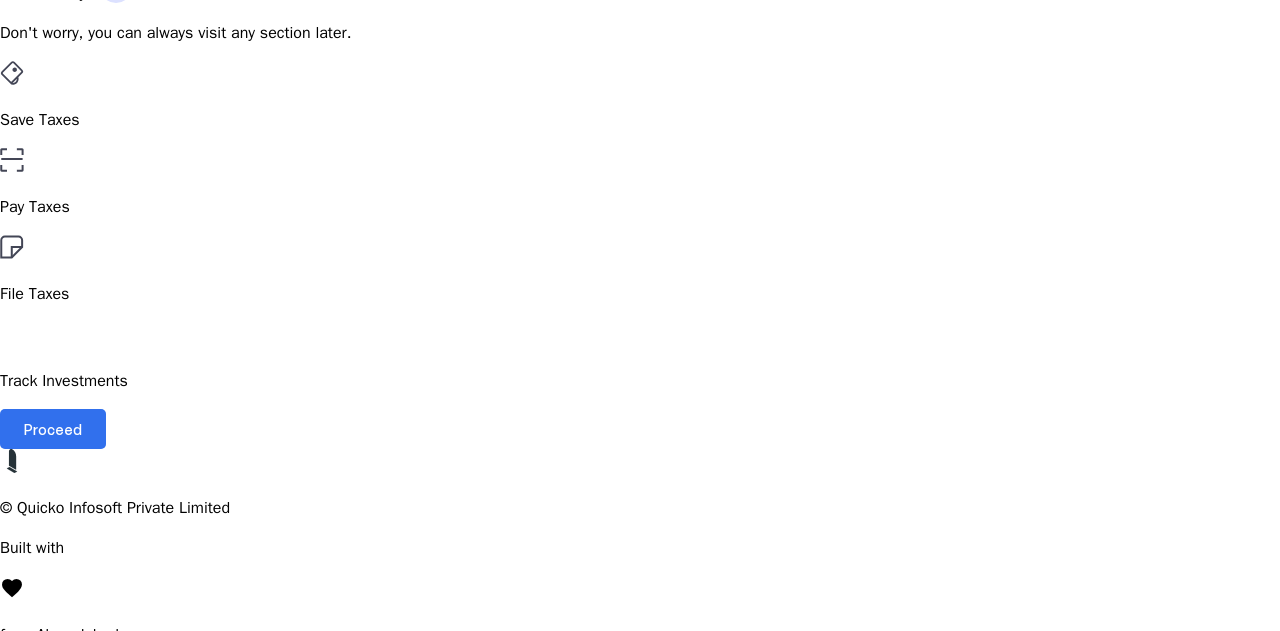 click on "Proceed" at bounding box center [53, 429] 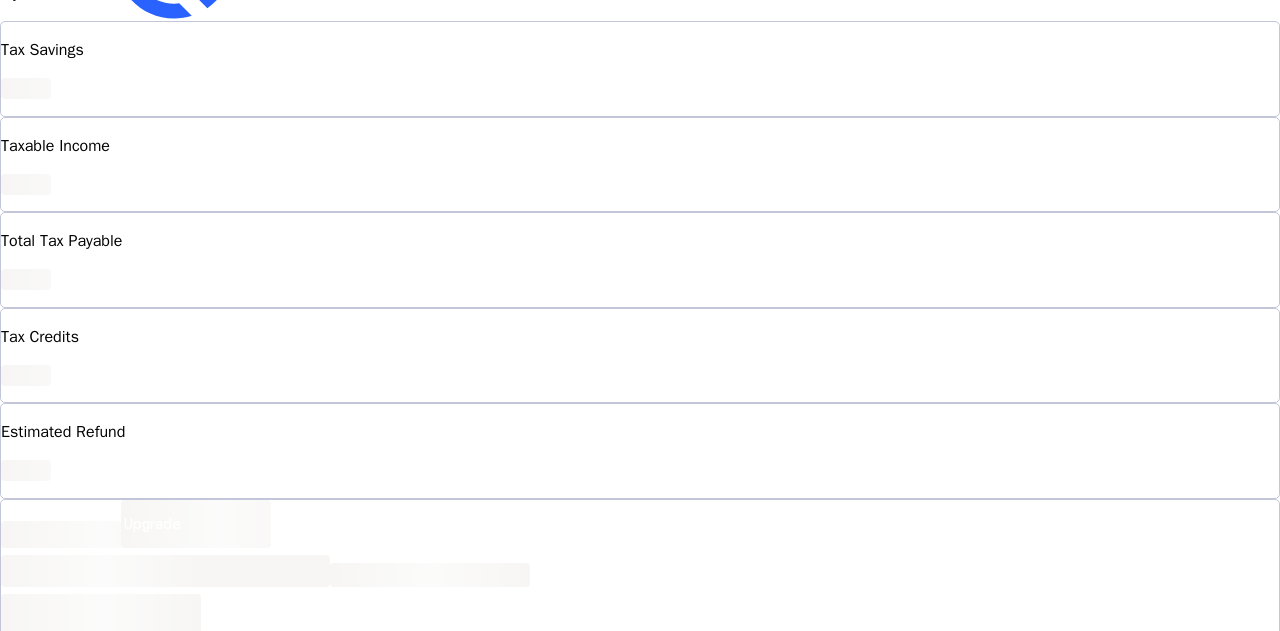 scroll, scrollTop: 0, scrollLeft: 0, axis: both 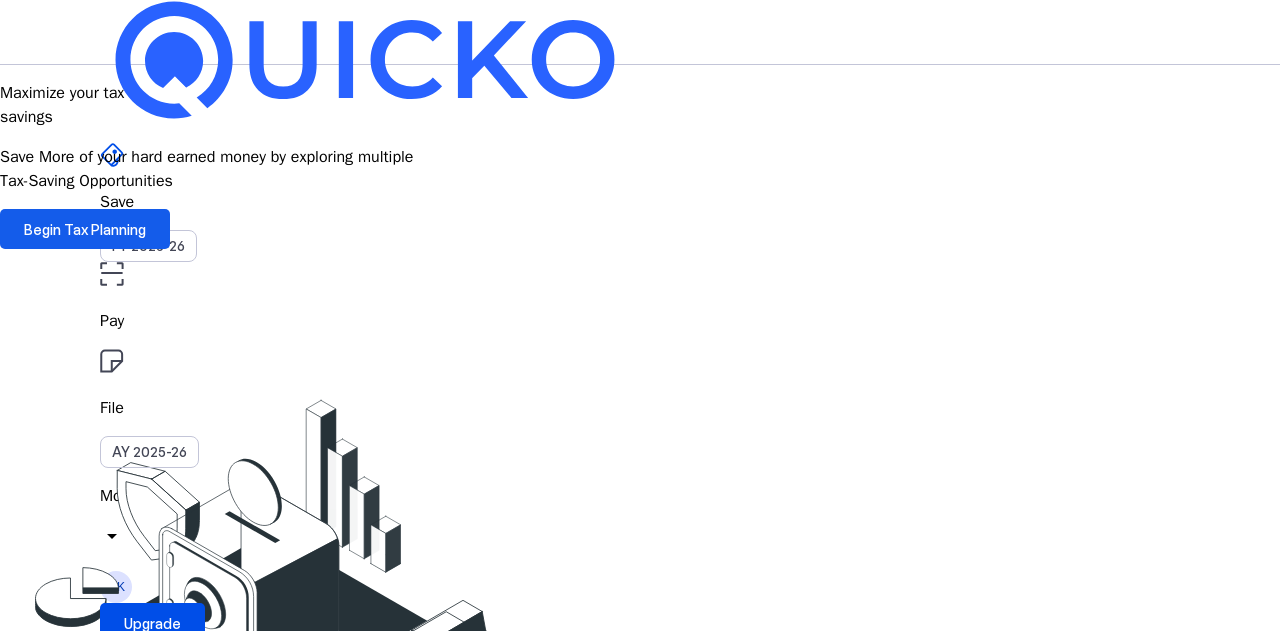click on "Begin Tax Planning" at bounding box center [85, 229] 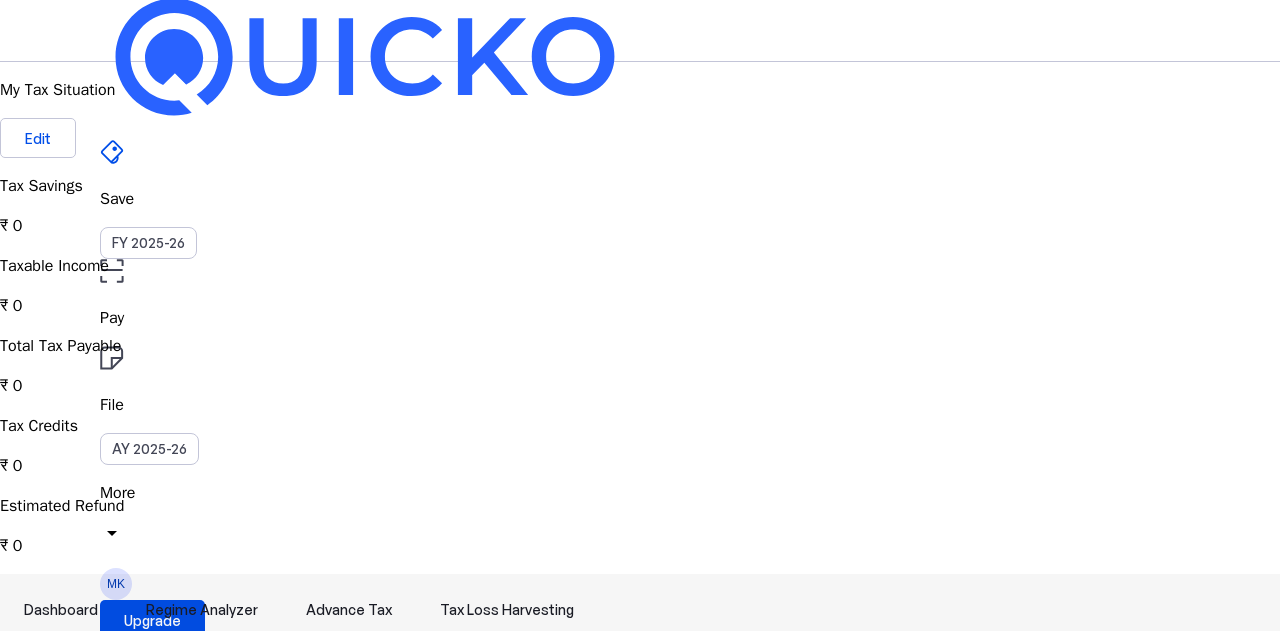 scroll, scrollTop: 0, scrollLeft: 0, axis: both 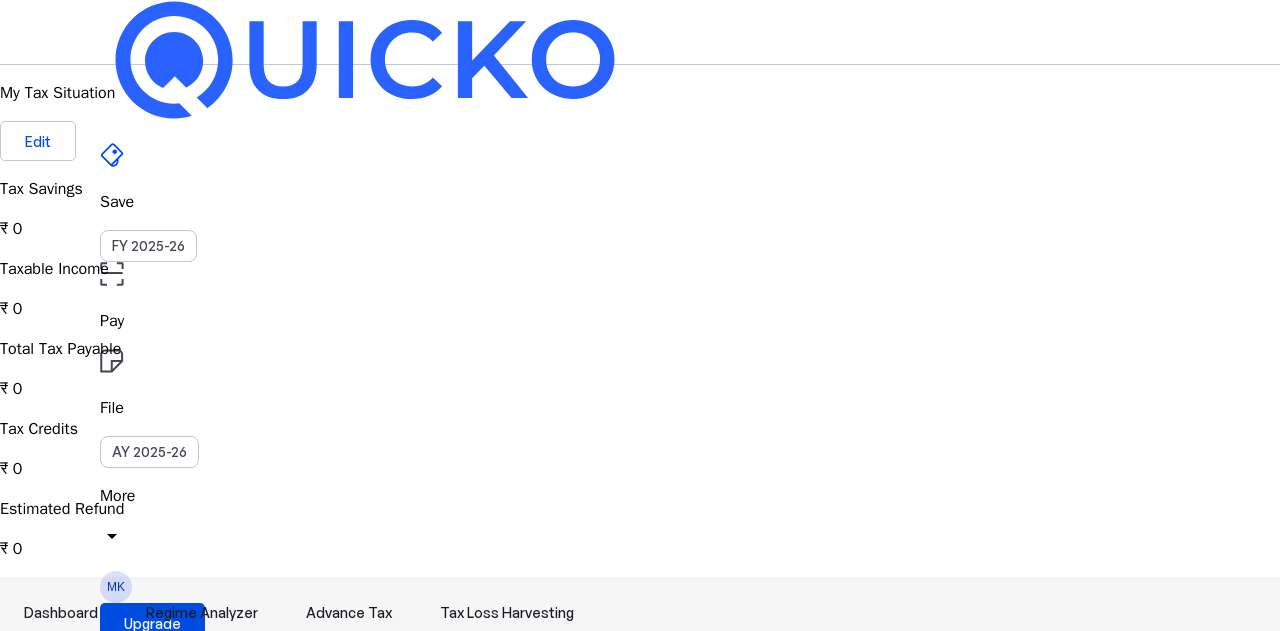 click on "Regime Analyzer" at bounding box center [202, 613] 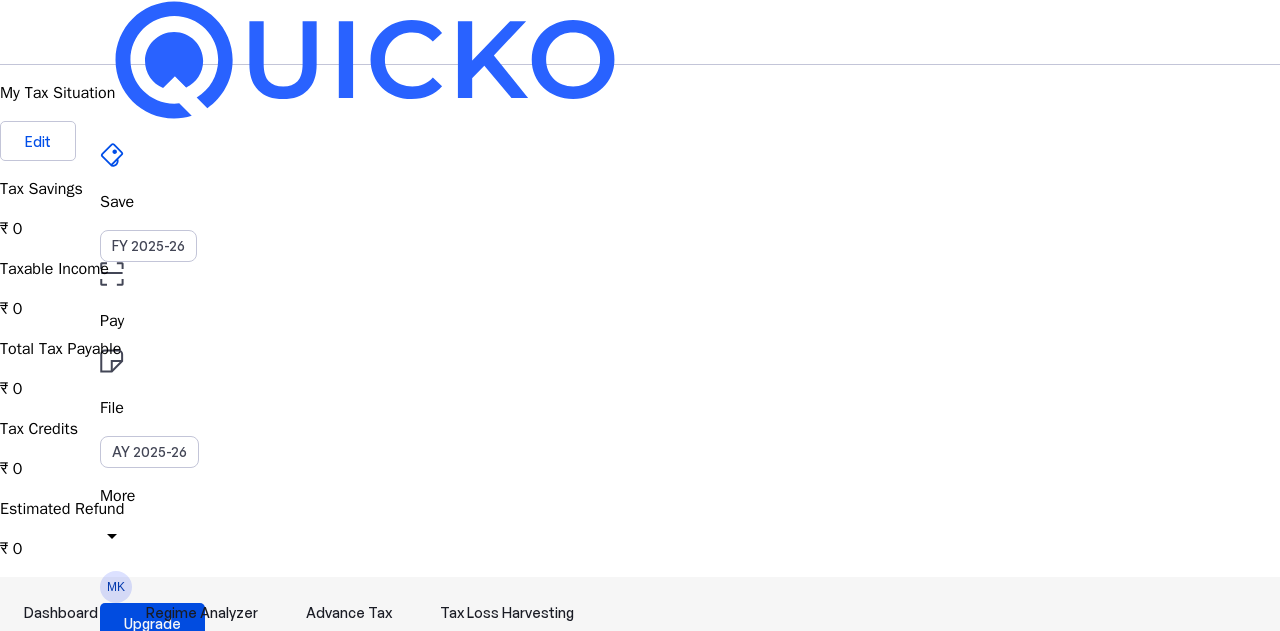 click on "Advance Tax" at bounding box center [349, 613] 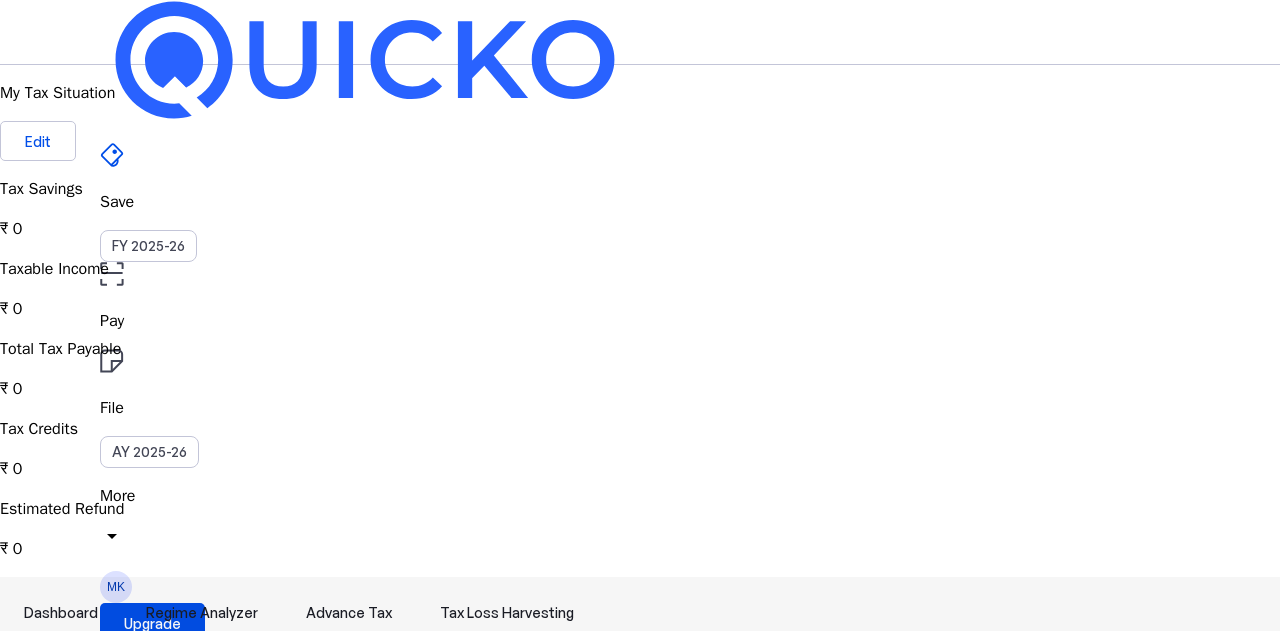 click on "Tax Loss Harvesting" at bounding box center (507, 613) 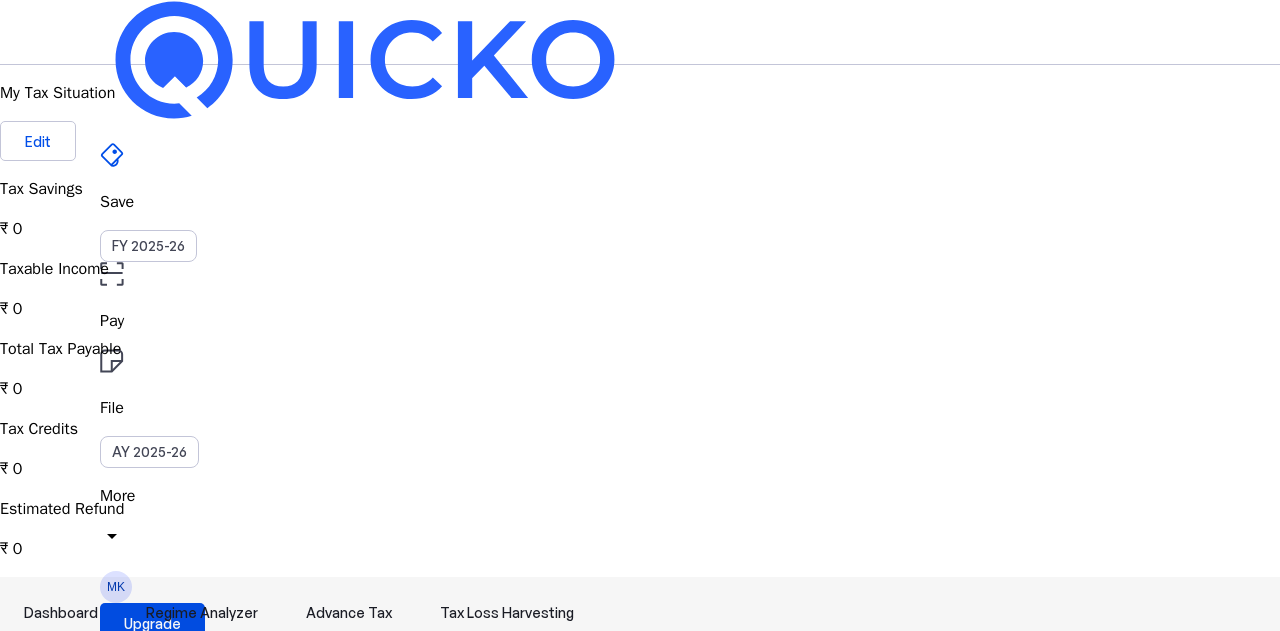 click on "Advance Tax" at bounding box center (349, 613) 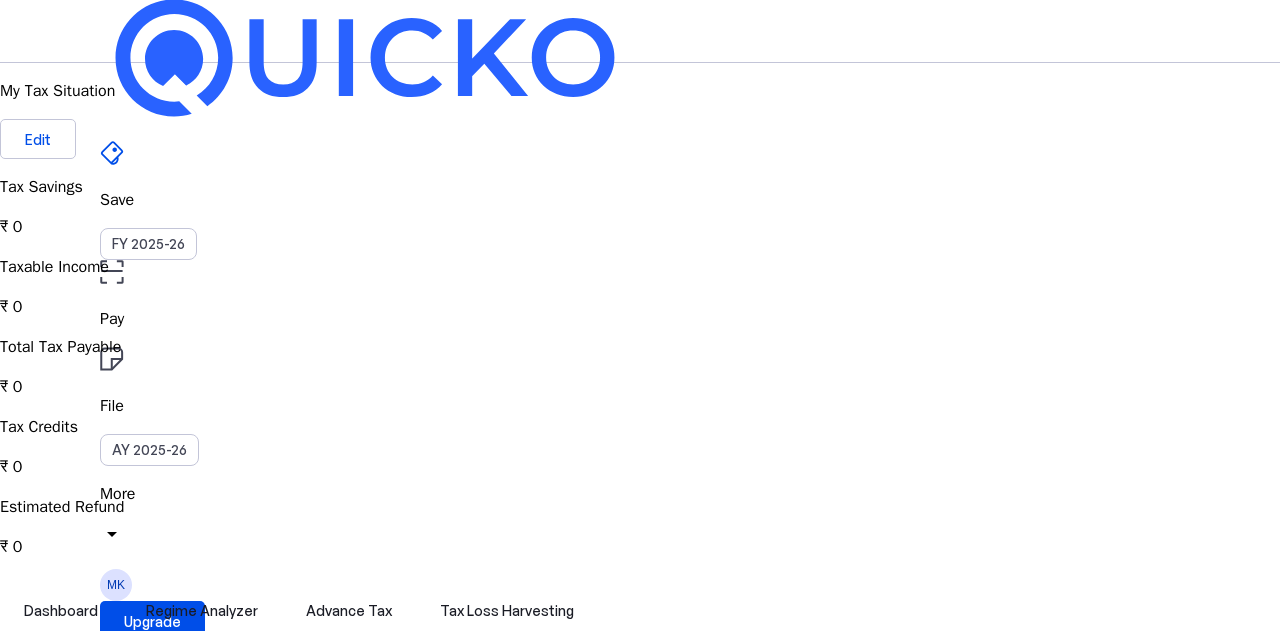 scroll, scrollTop: 0, scrollLeft: 0, axis: both 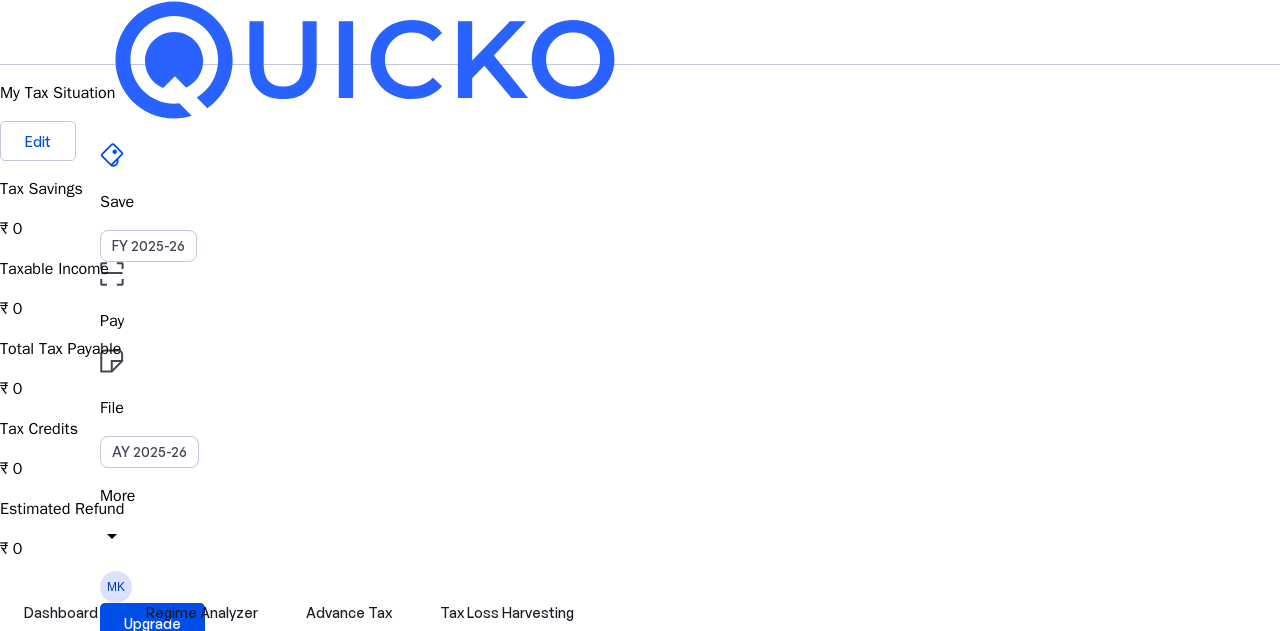 click on "Save FY 2025-26  Pay   File AY 2025-26  More  arrow_drop_down  MK   Upgrade" at bounding box center (640, 32) 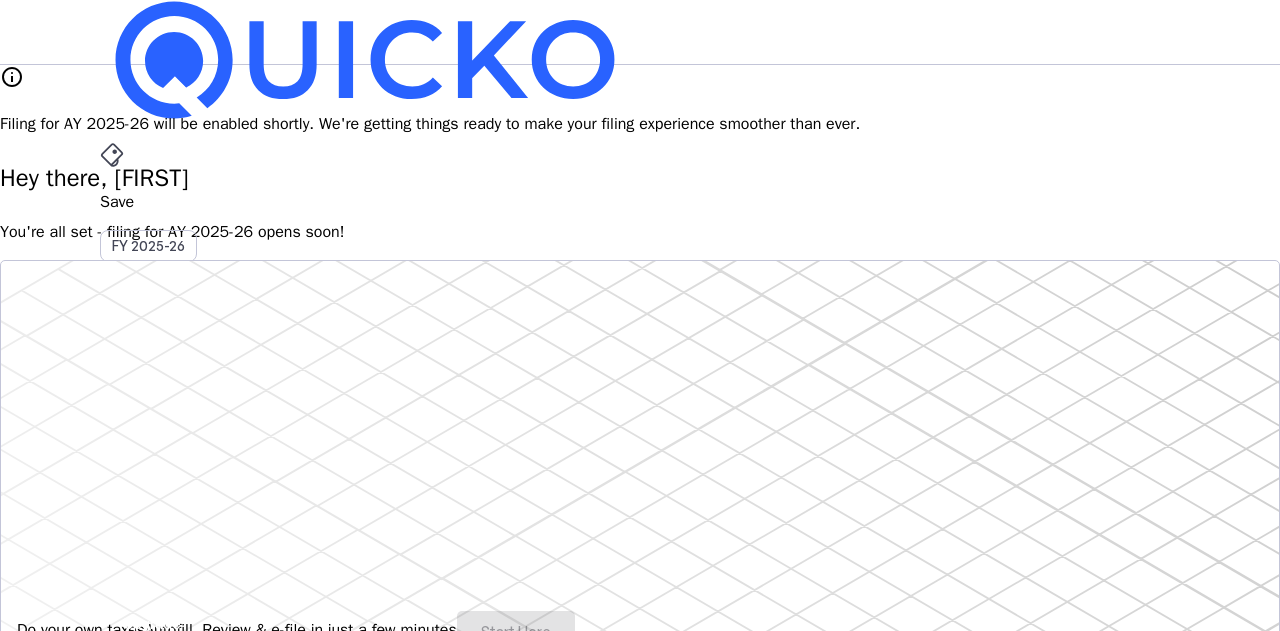 scroll, scrollTop: 400, scrollLeft: 0, axis: vertical 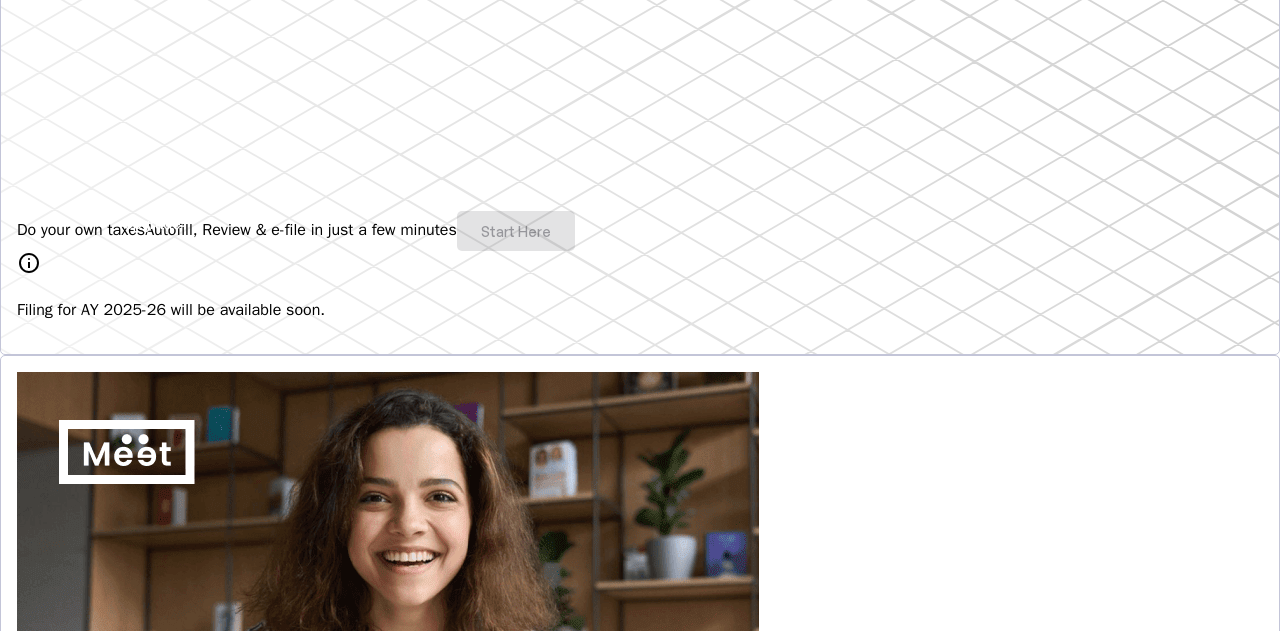 click on "Do your own taxes   Autofill, Review & e-file in just a few minutes   Start Here" at bounding box center (640, 231) 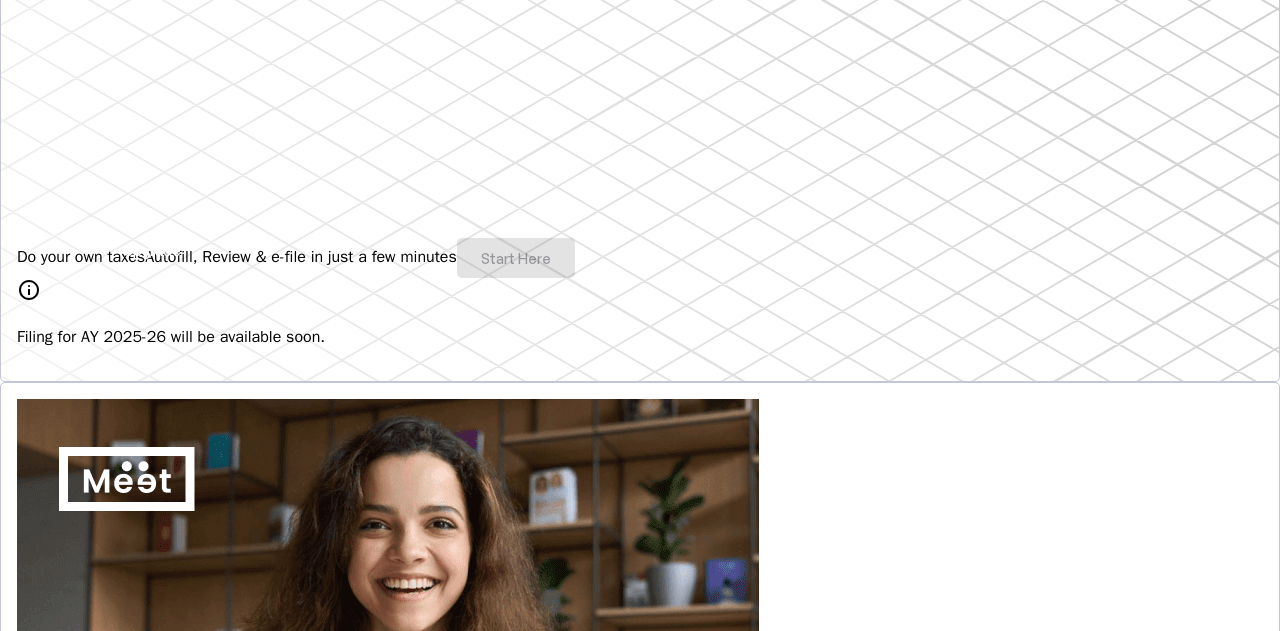 scroll, scrollTop: 0, scrollLeft: 0, axis: both 